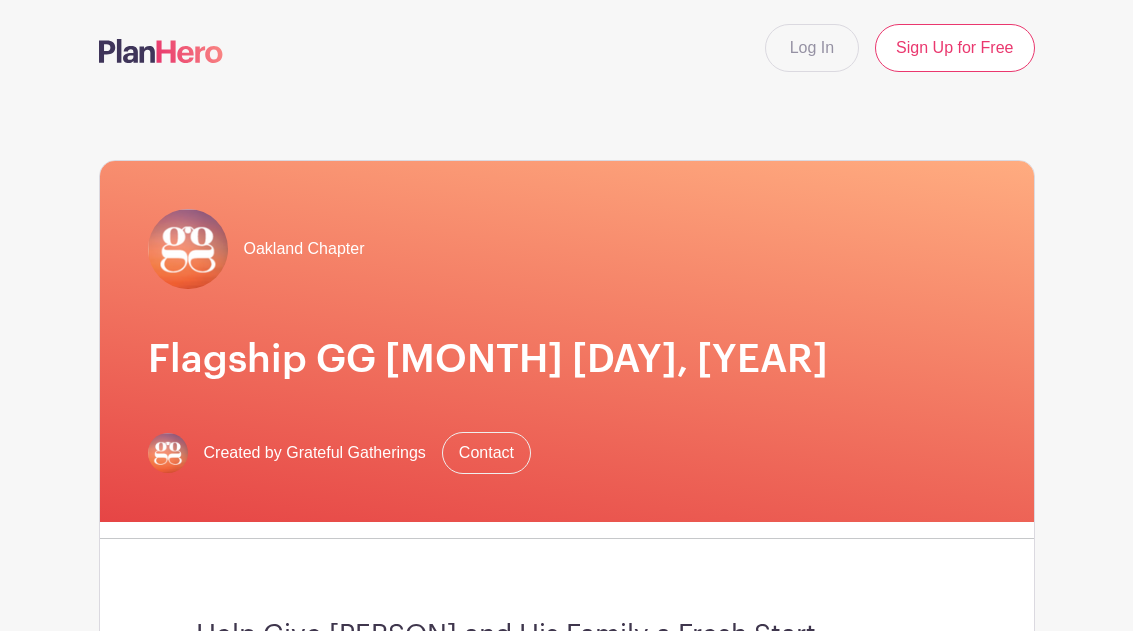 scroll, scrollTop: 0, scrollLeft: 0, axis: both 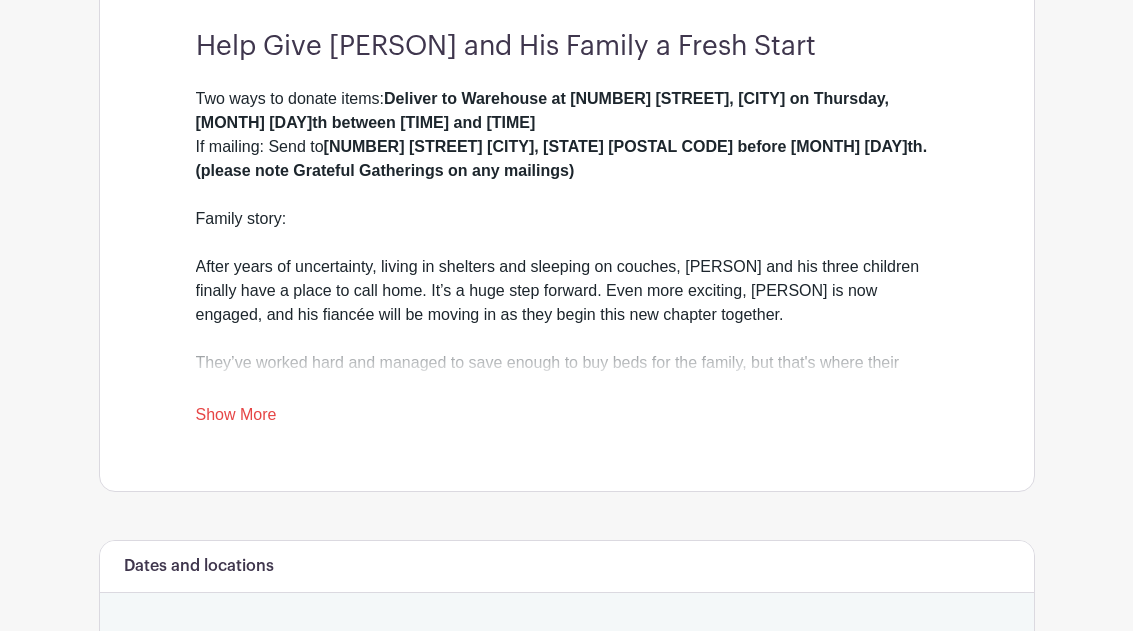 click on "Show More" at bounding box center (236, 419) 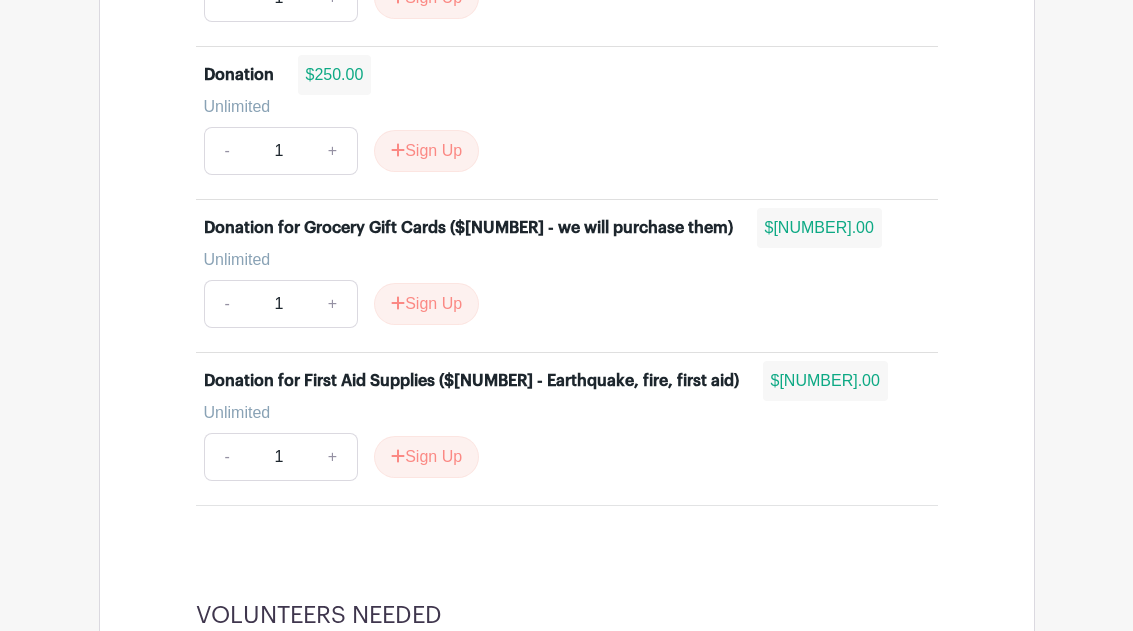scroll, scrollTop: 2096, scrollLeft: 0, axis: vertical 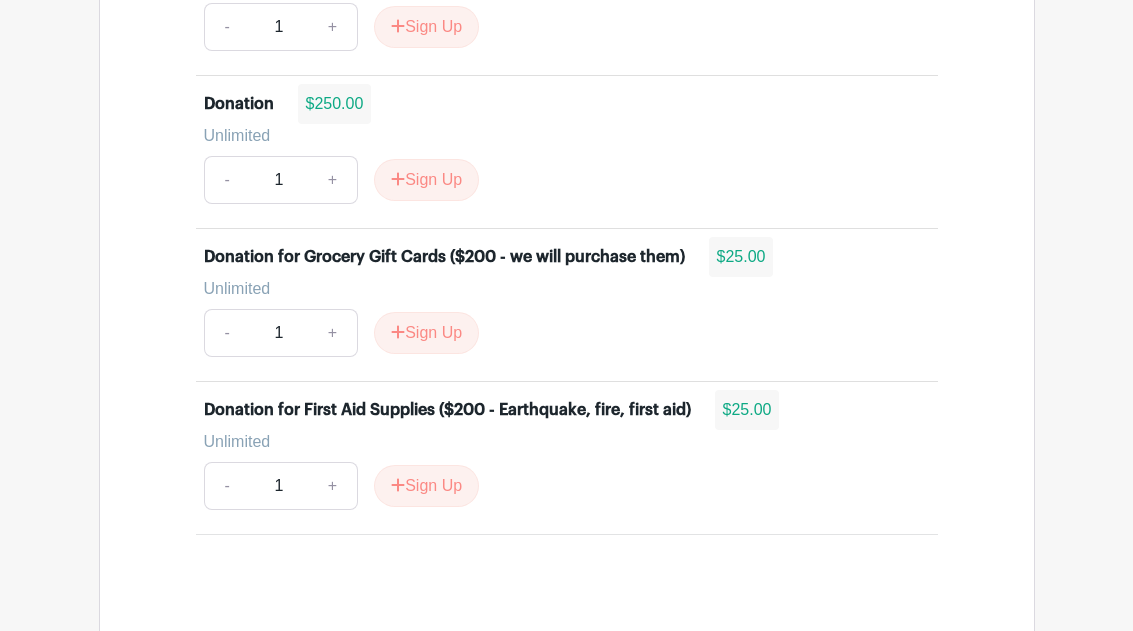 click on "+" at bounding box center (333, 334) 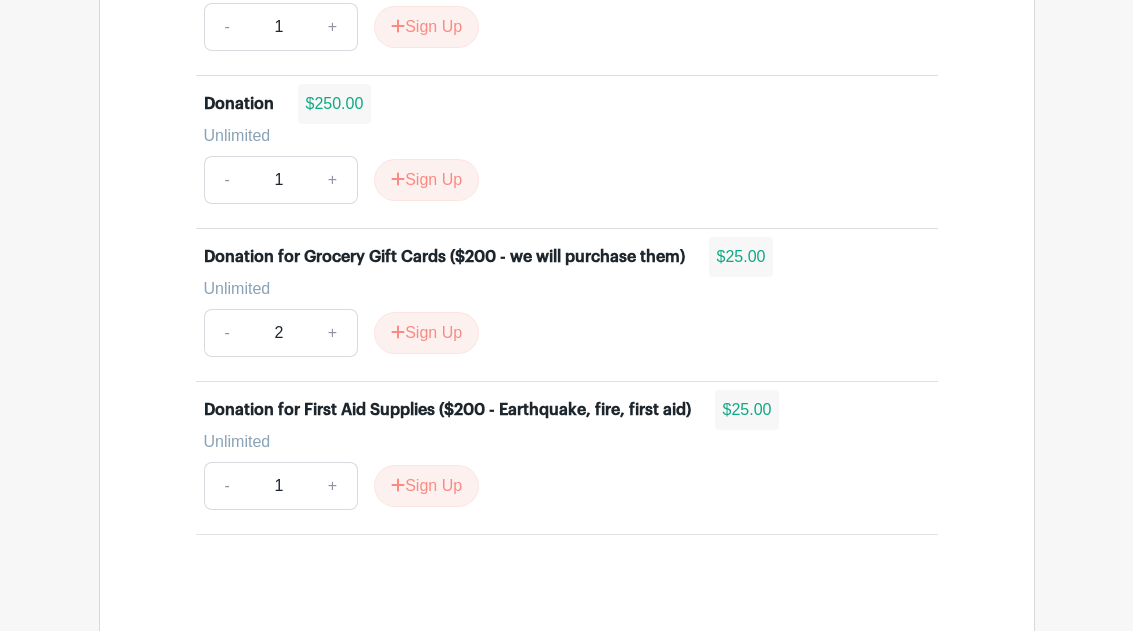 scroll, scrollTop: 1753, scrollLeft: 0, axis: vertical 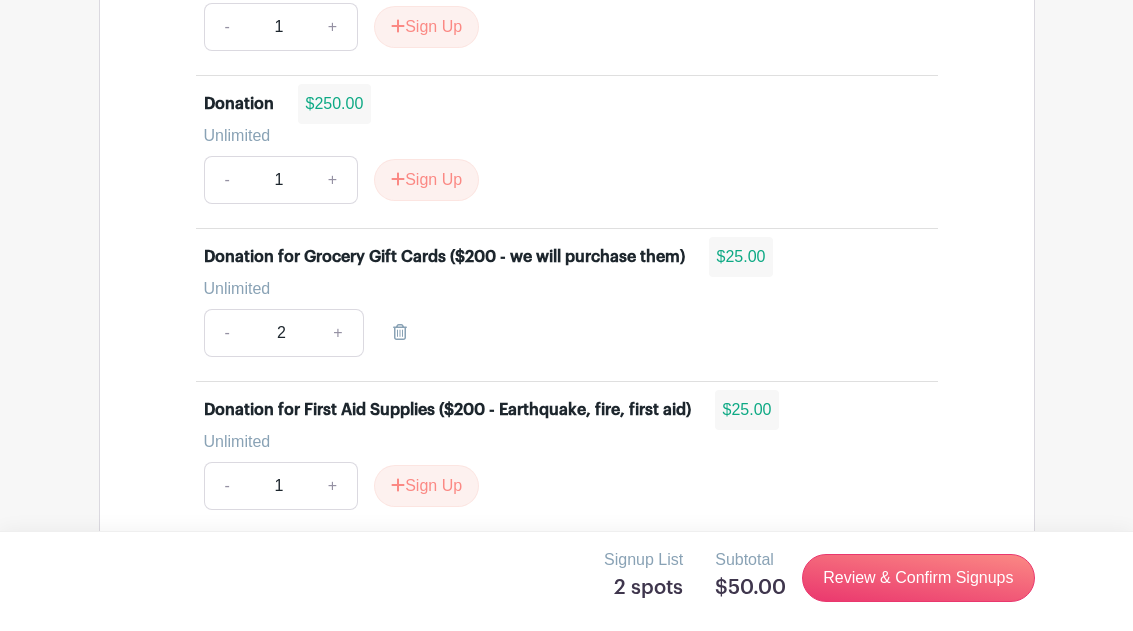 click on "Review & Confirm Signups" at bounding box center [918, 578] 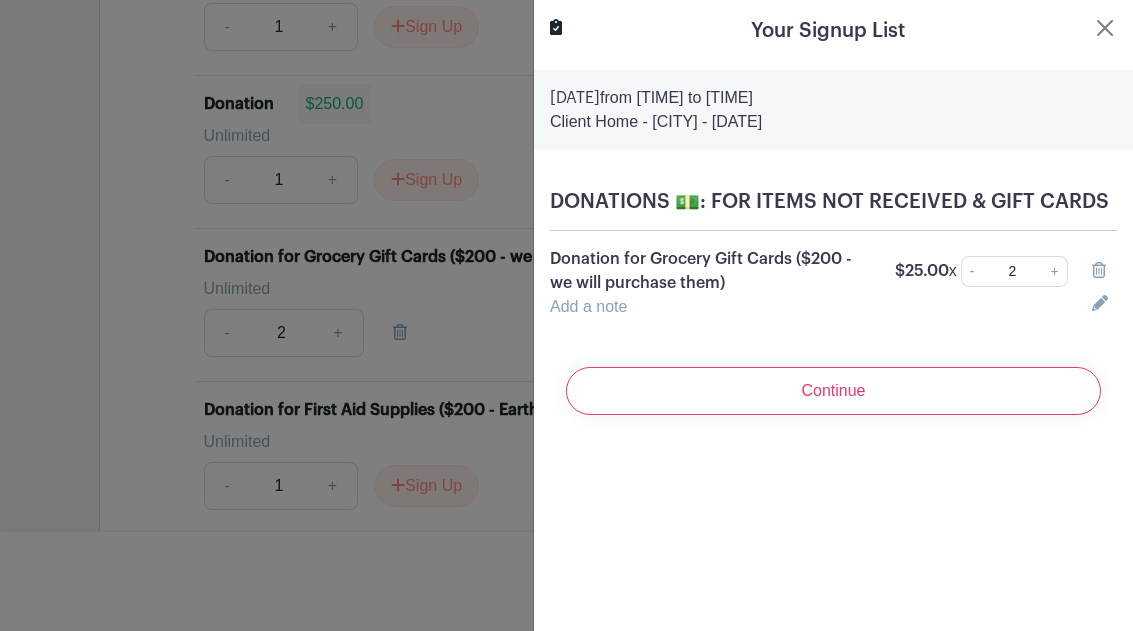 click on "Continue" at bounding box center [833, 391] 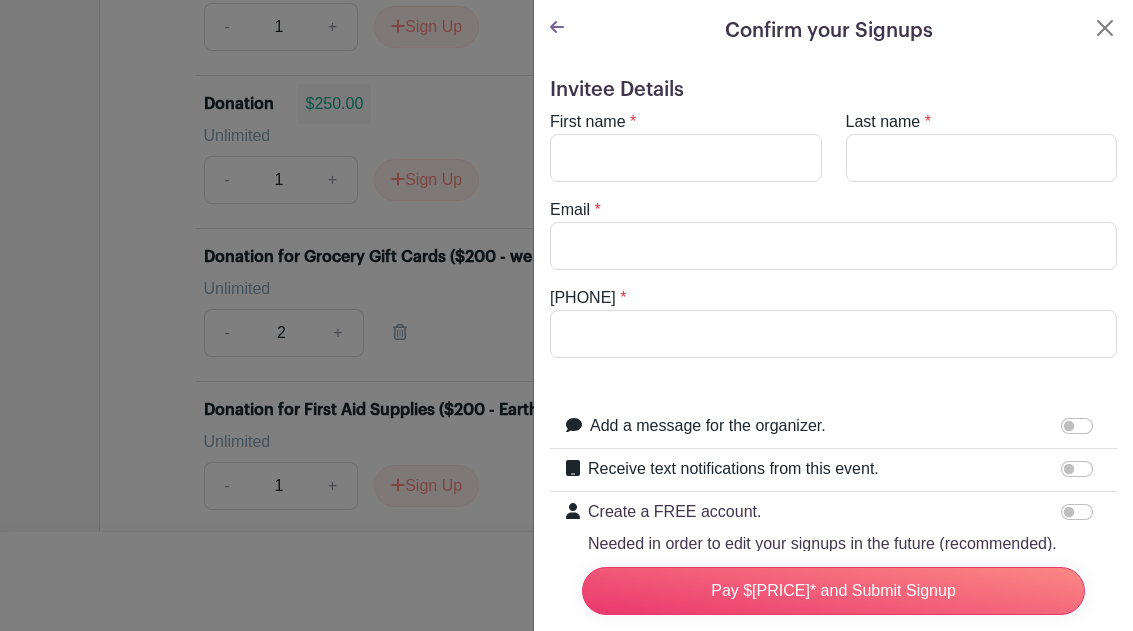 scroll, scrollTop: 0, scrollLeft: 0, axis: both 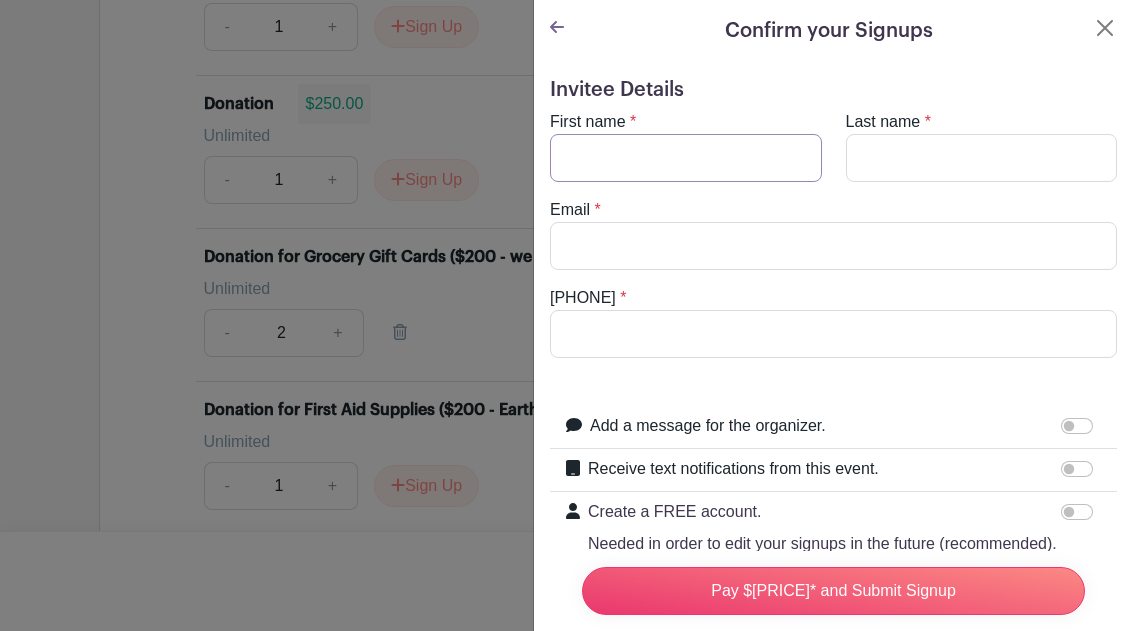 click on "First name" at bounding box center (686, 158) 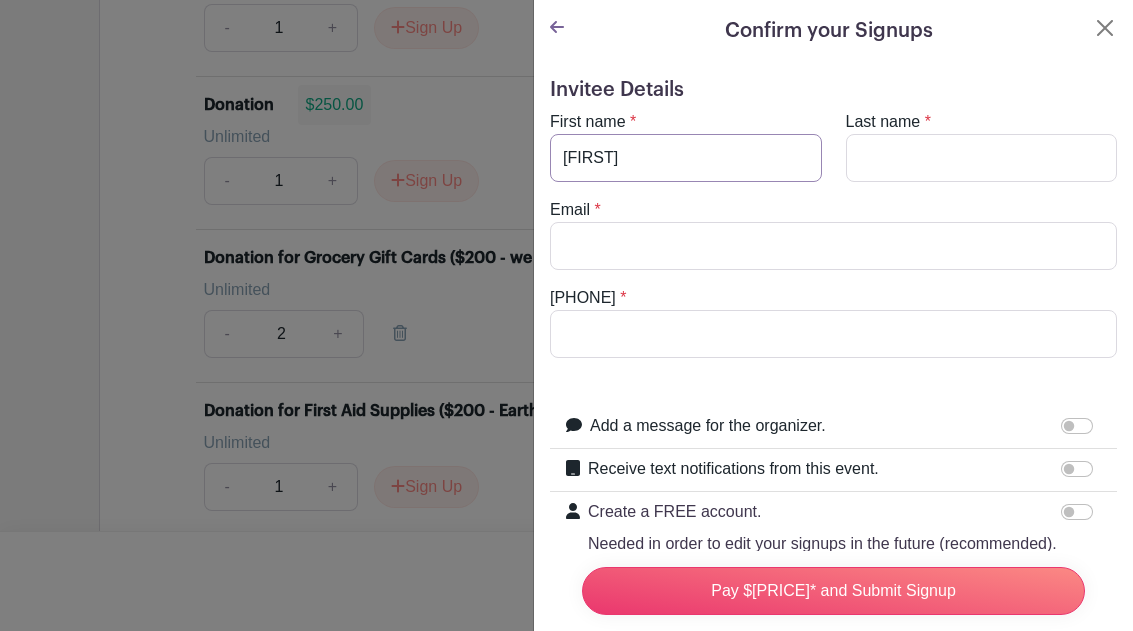 type on "[FIRST]" 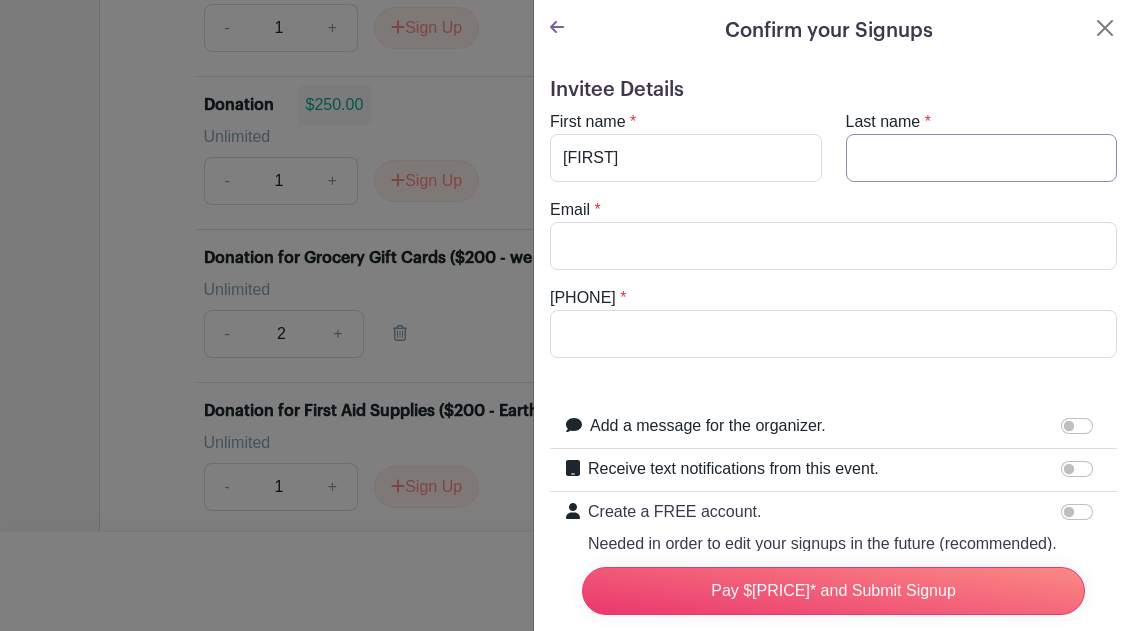 click on "Last name" at bounding box center (982, 158) 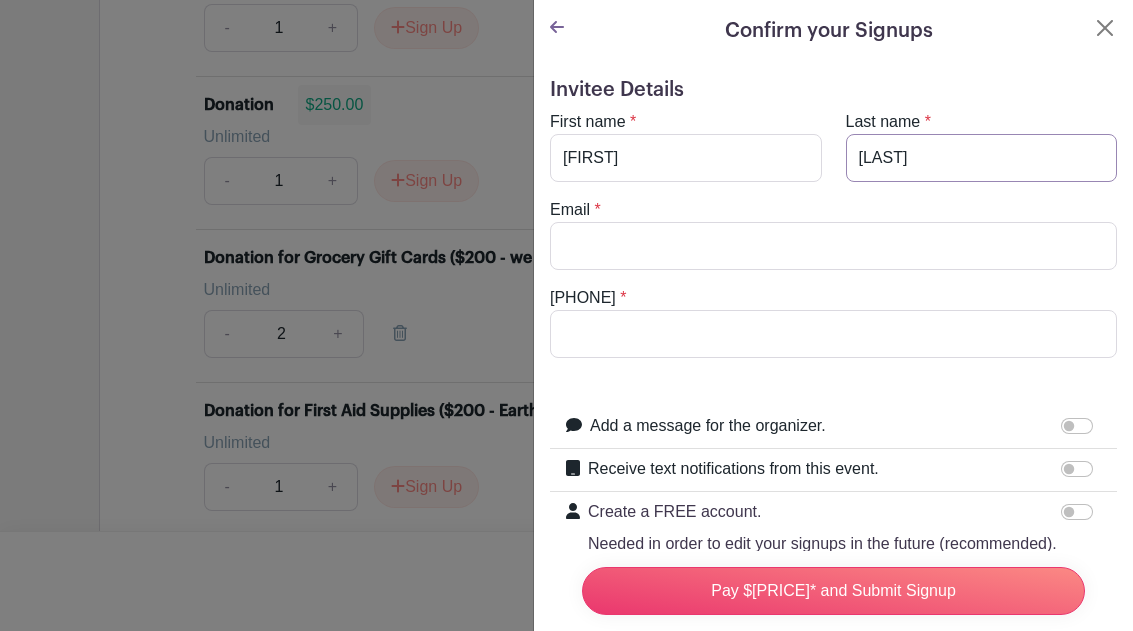 type on "[LAST]" 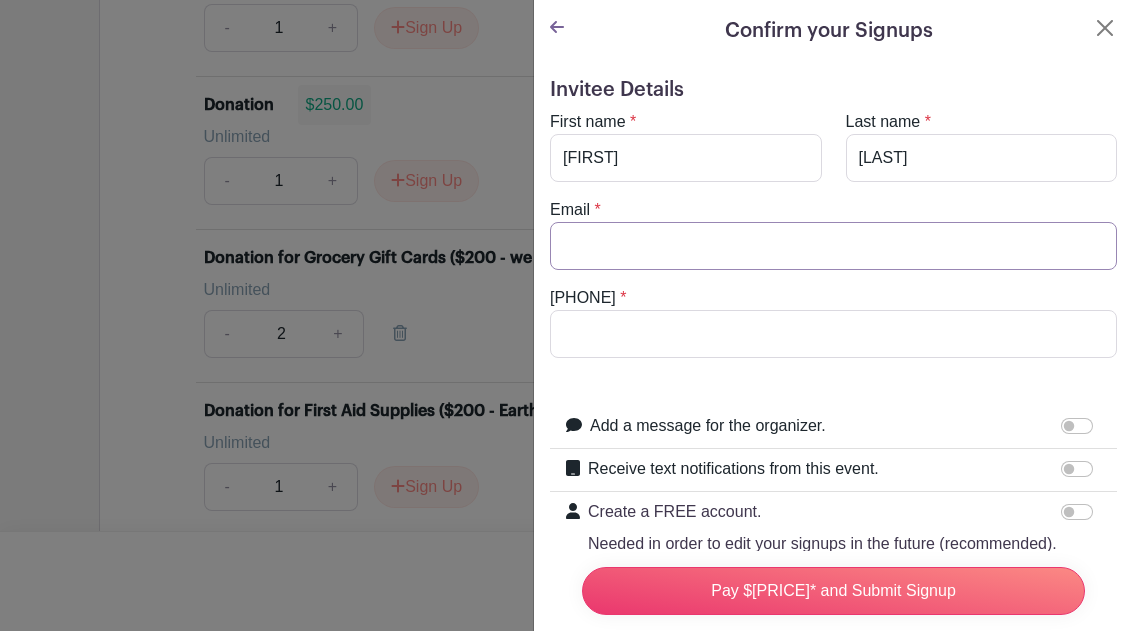click on "Email" at bounding box center (833, 246) 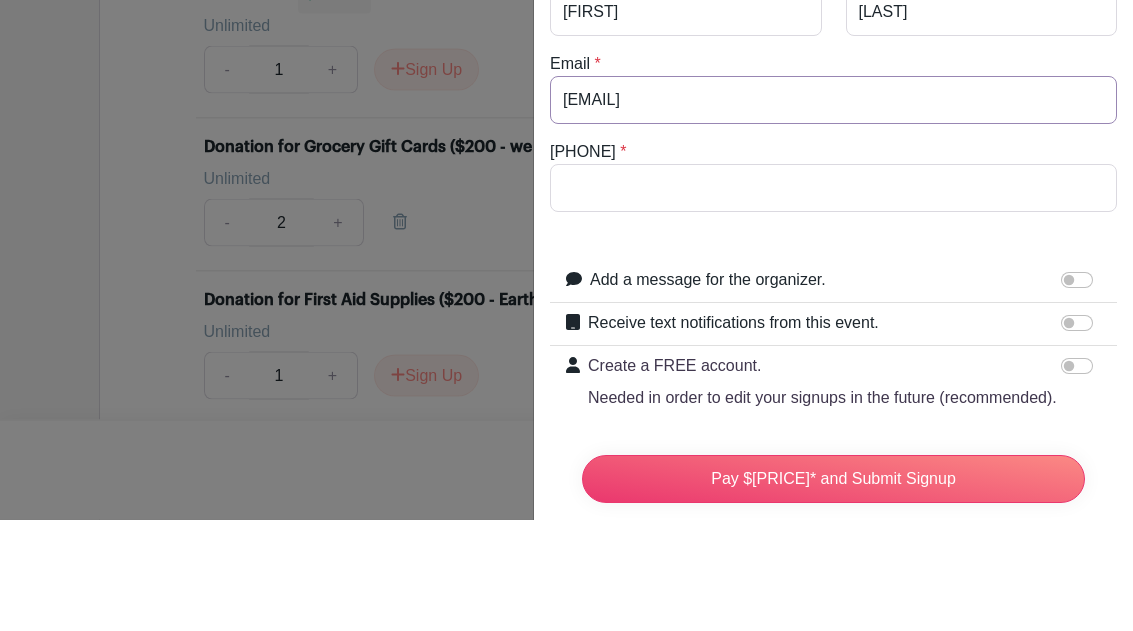 scroll, scrollTop: 37, scrollLeft: 0, axis: vertical 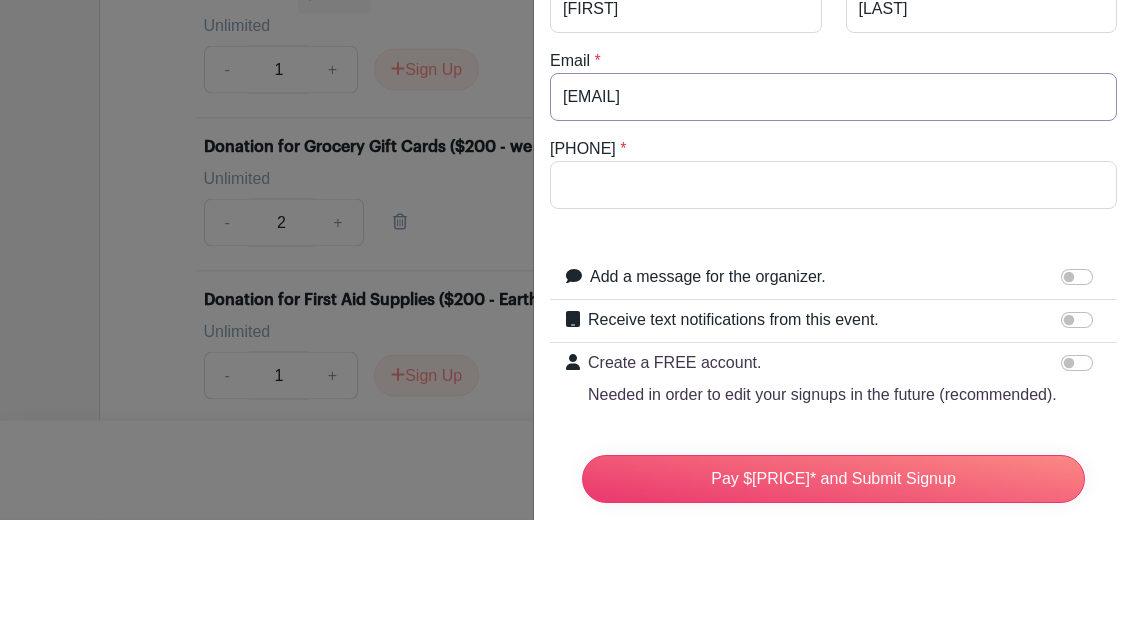 type on "[EMAIL]" 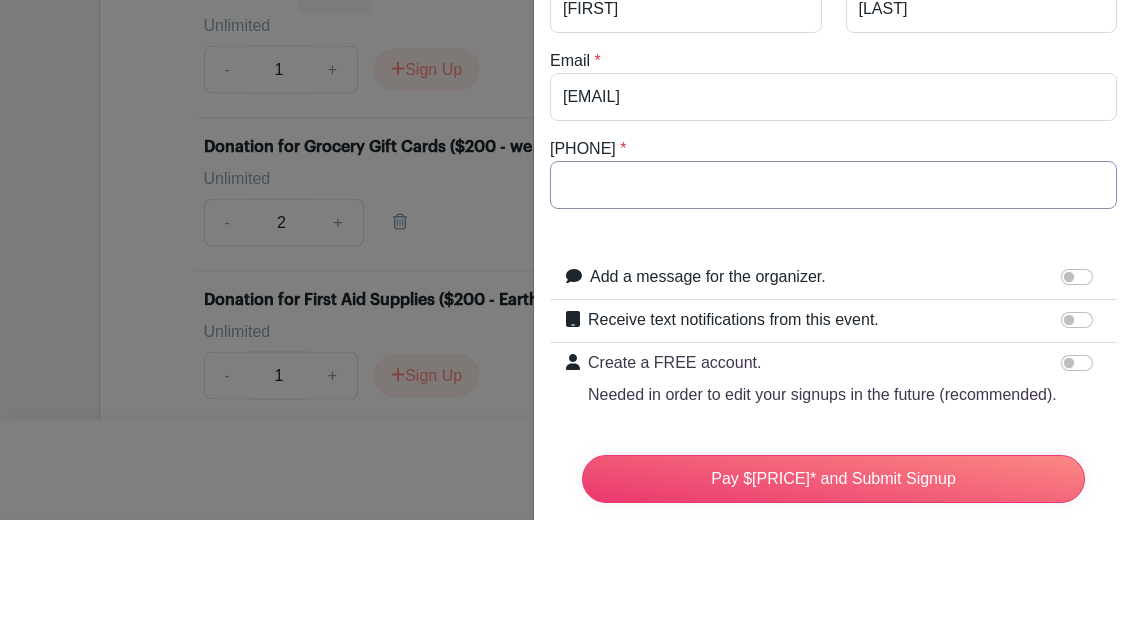 click on "[PHONE]" at bounding box center [833, 297] 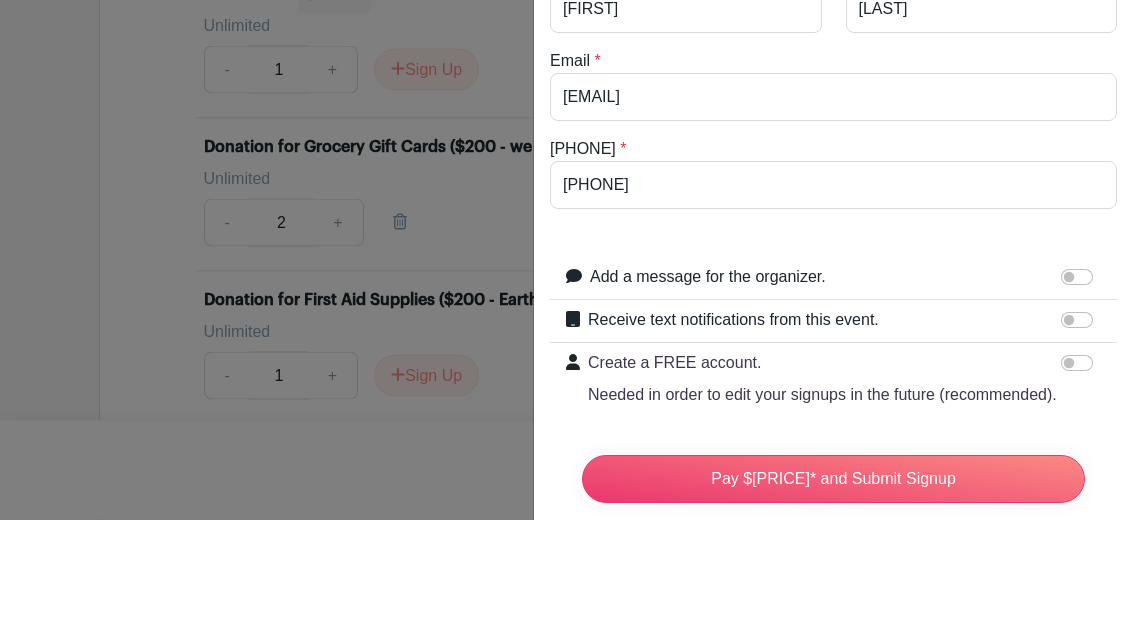 scroll, scrollTop: 1864, scrollLeft: 0, axis: vertical 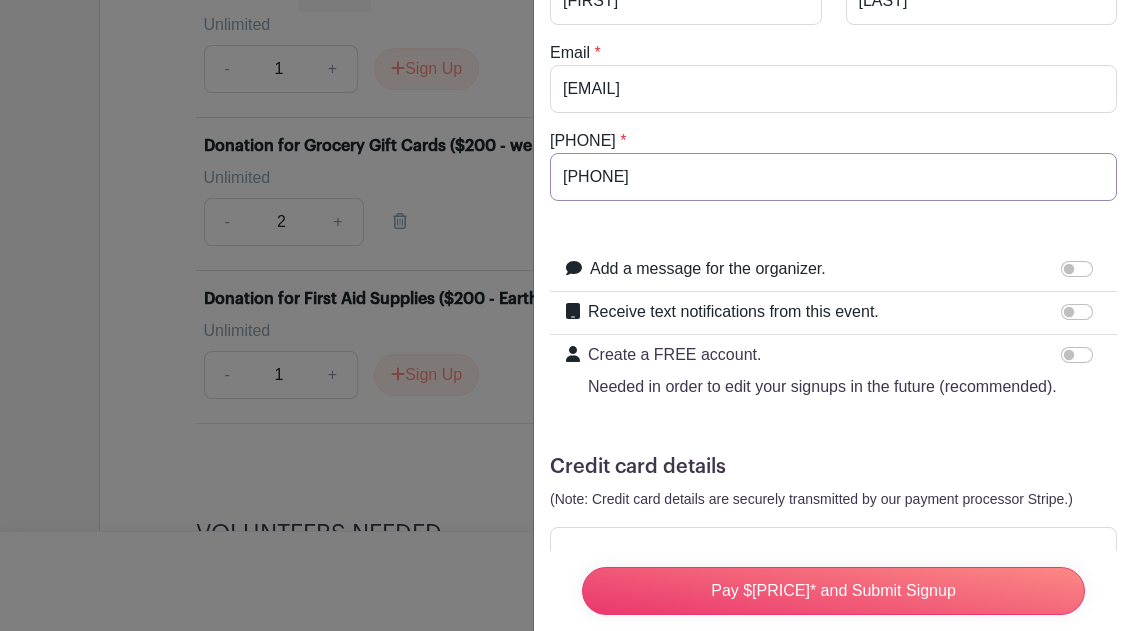 type on "[PHONE]" 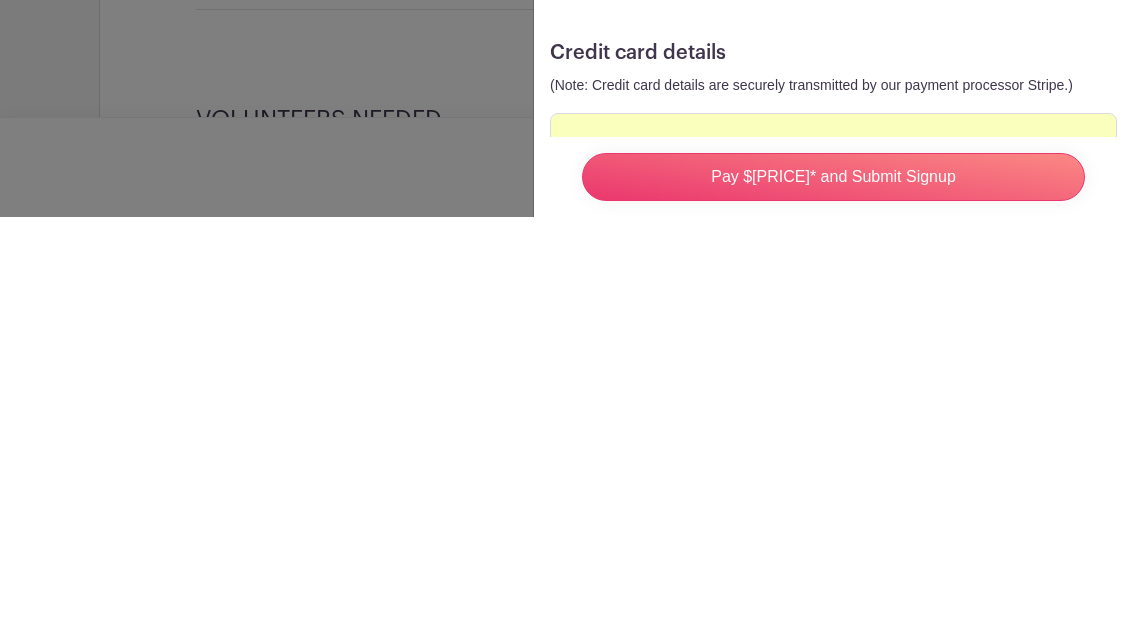 scroll, scrollTop: 2278, scrollLeft: 0, axis: vertical 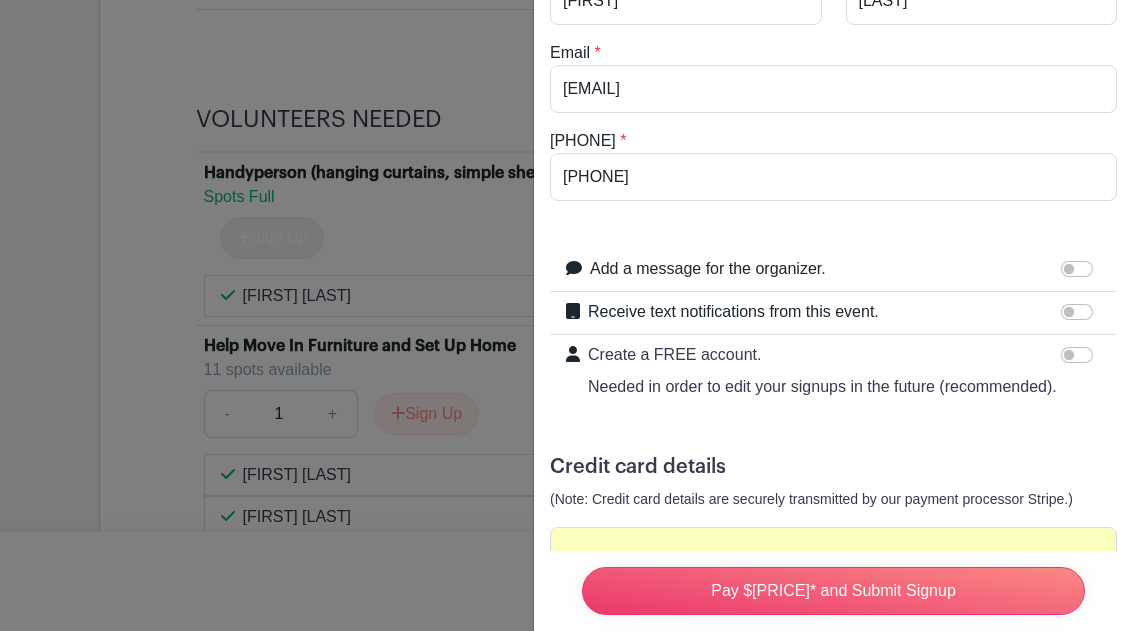 click on "Pay $[PRICE]* and Submit Signup" at bounding box center (833, 591) 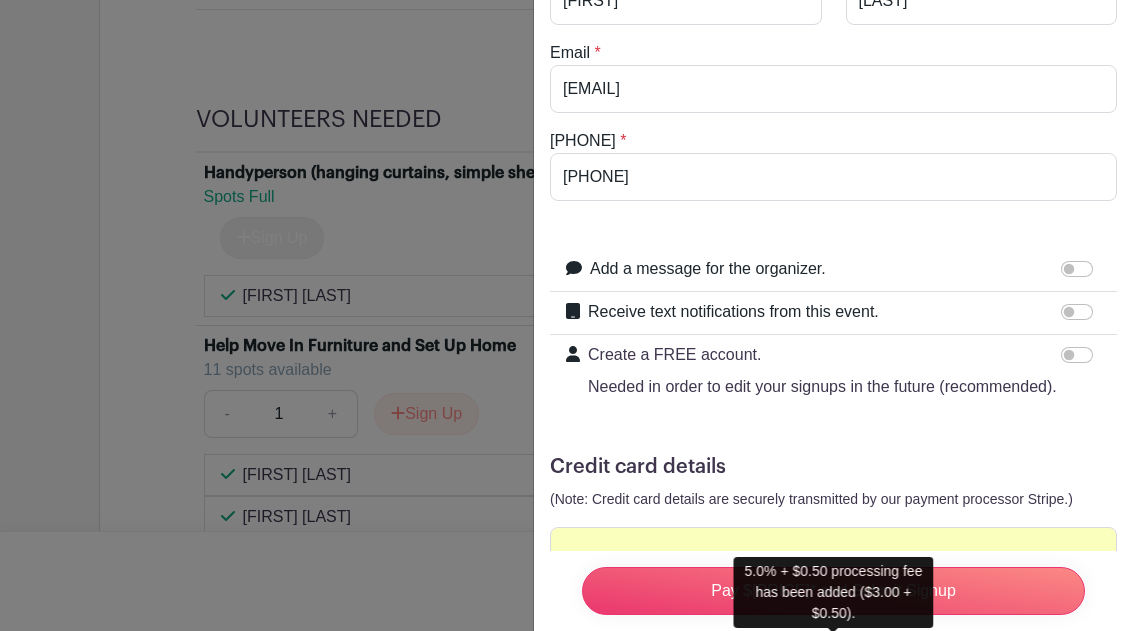 scroll, scrollTop: 2345, scrollLeft: 0, axis: vertical 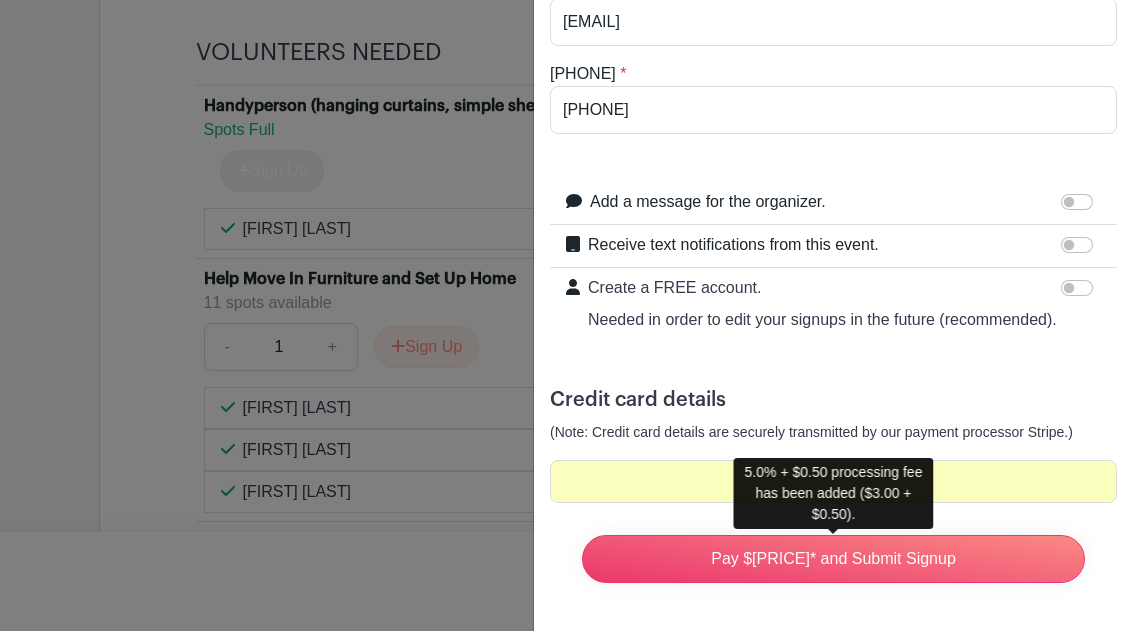 click on "Credit card details" at bounding box center [833, 400] 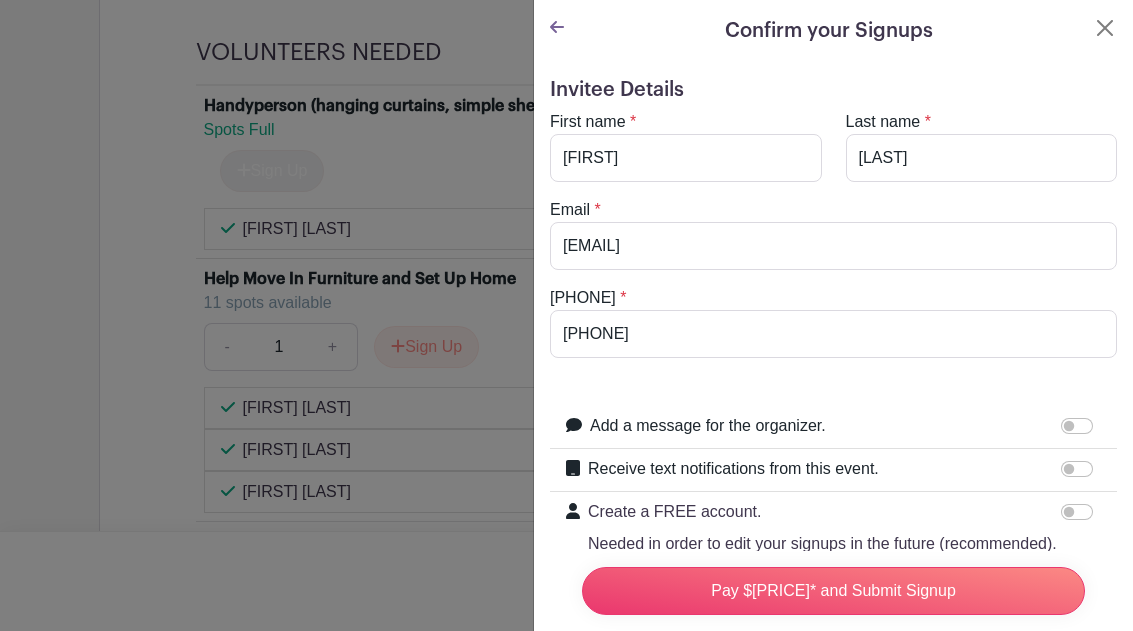 scroll, scrollTop: 0, scrollLeft: 0, axis: both 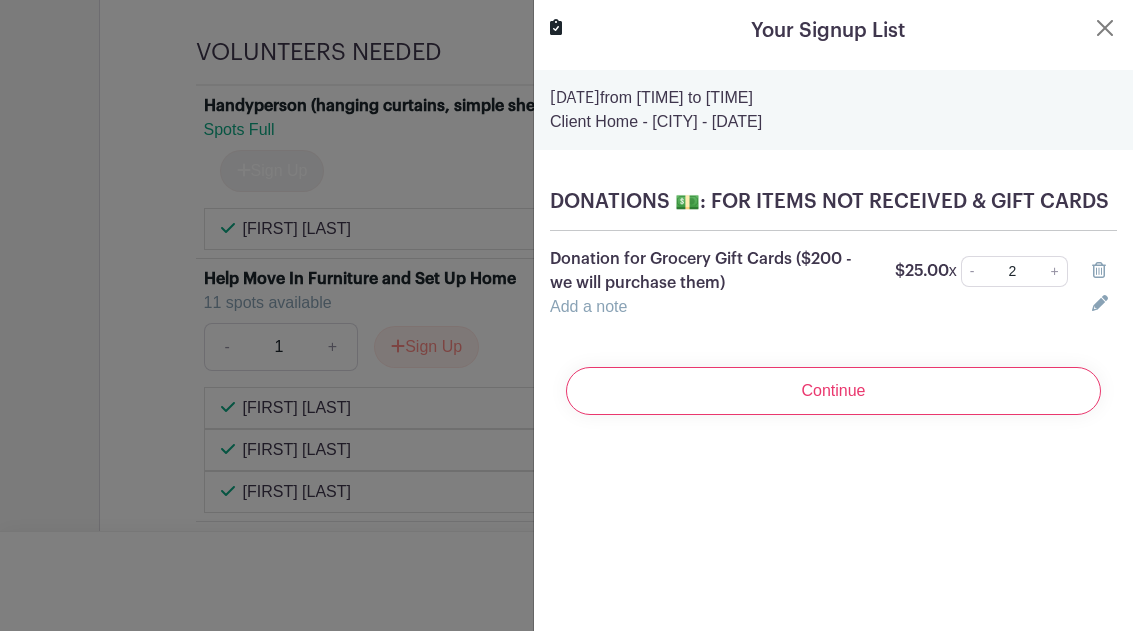 click at bounding box center [1105, 28] 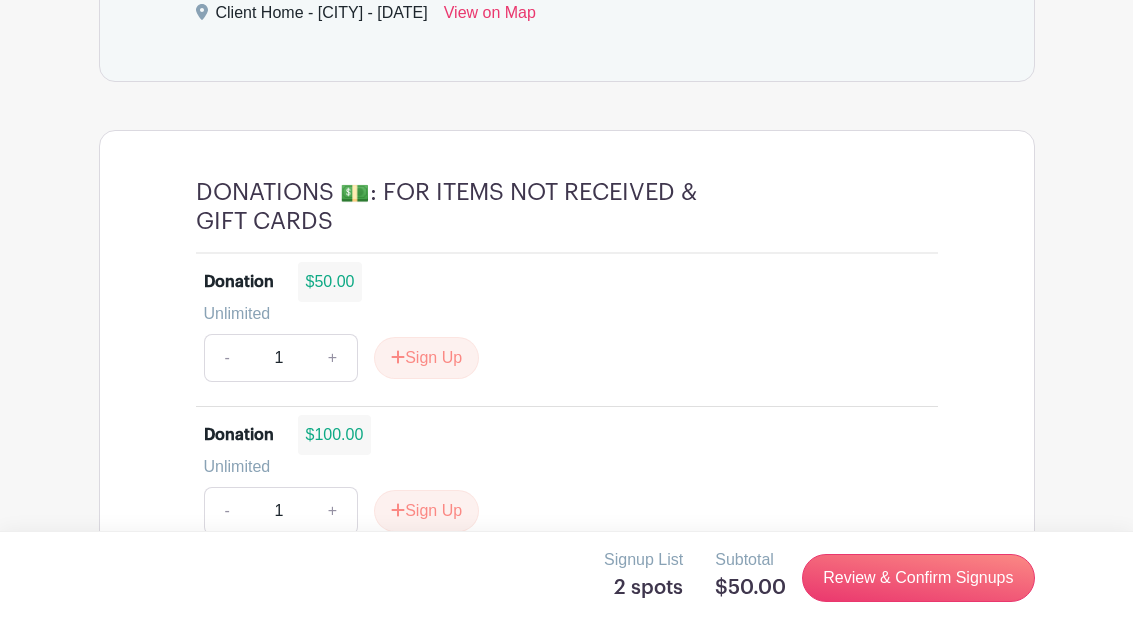 scroll, scrollTop: 1277, scrollLeft: 0, axis: vertical 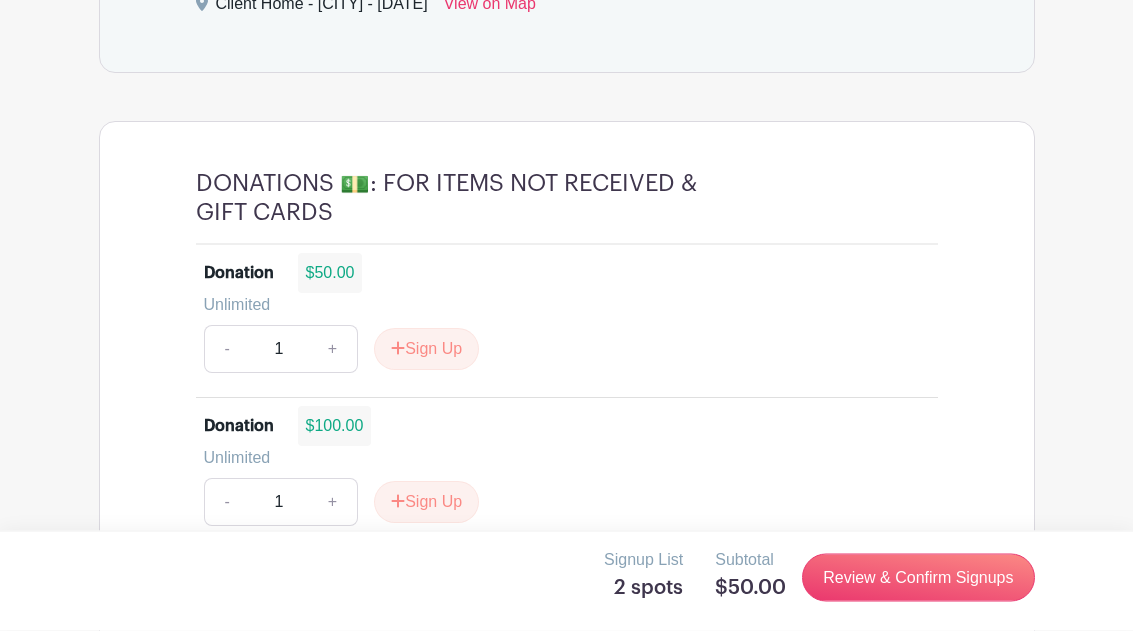 click on "Sign Up" at bounding box center [426, 350] 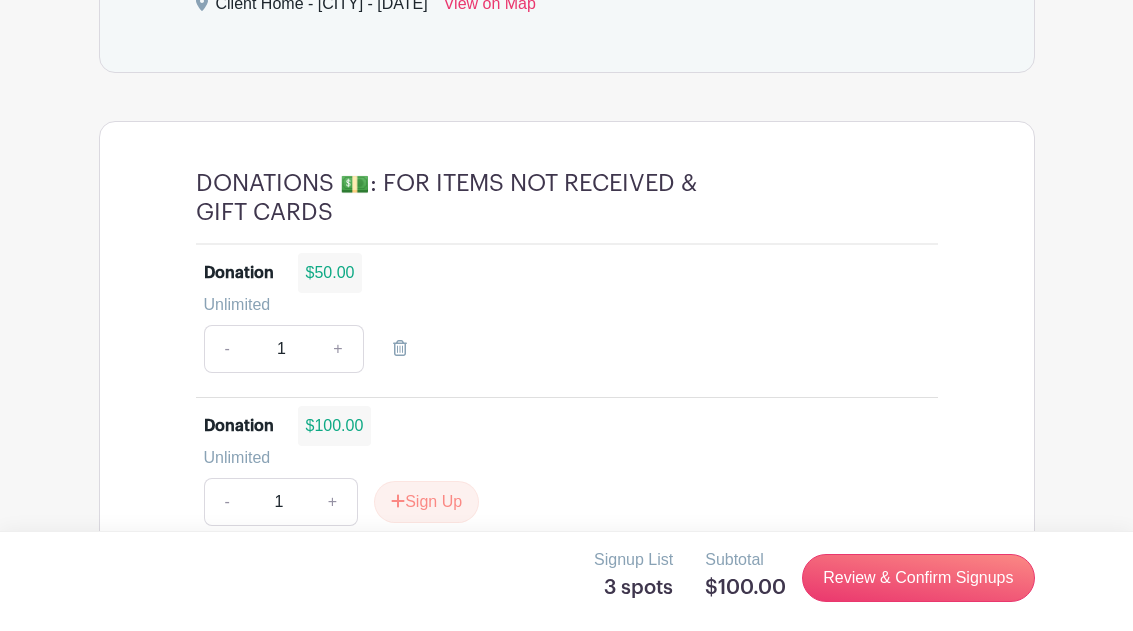 click on "Review & Confirm Signups" at bounding box center [918, 578] 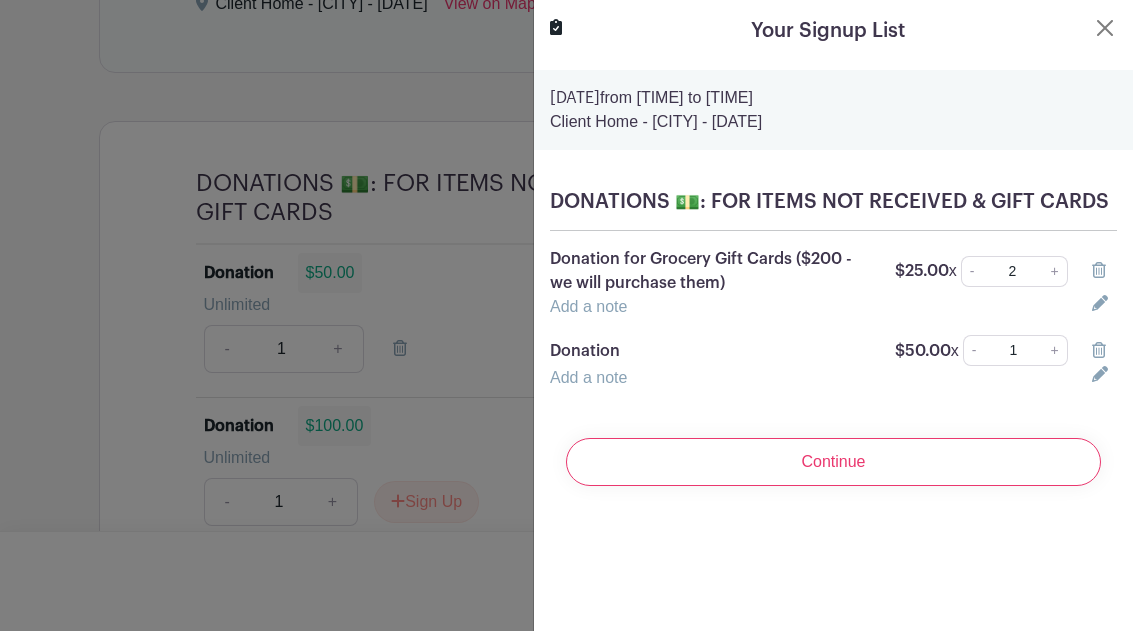 click at bounding box center (1104, 271) 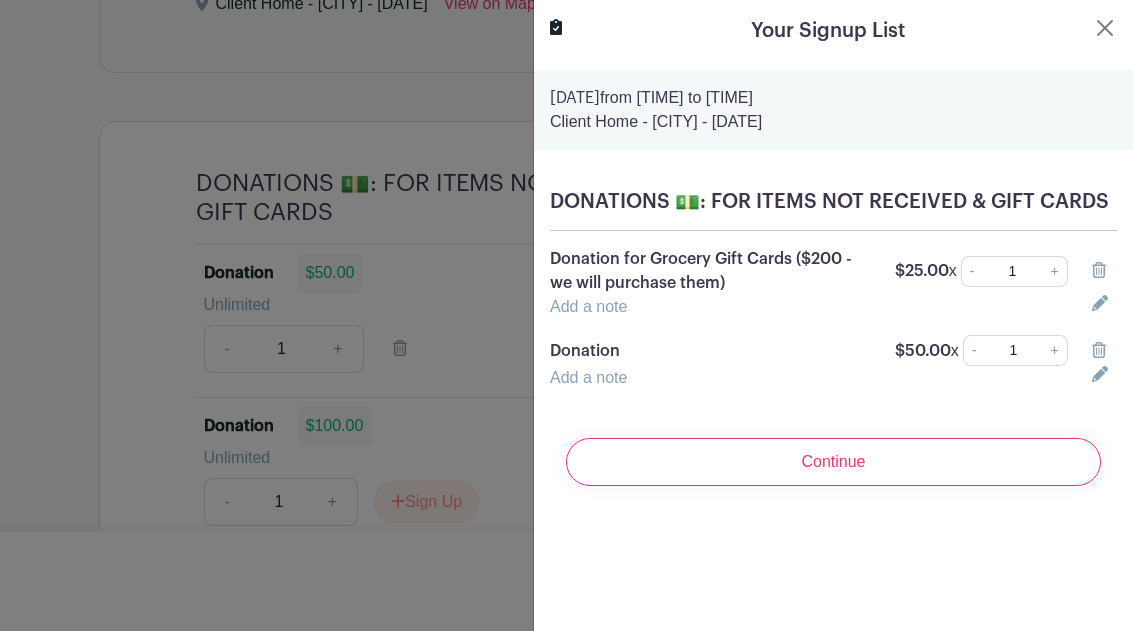 click on "-" at bounding box center [972, 271] 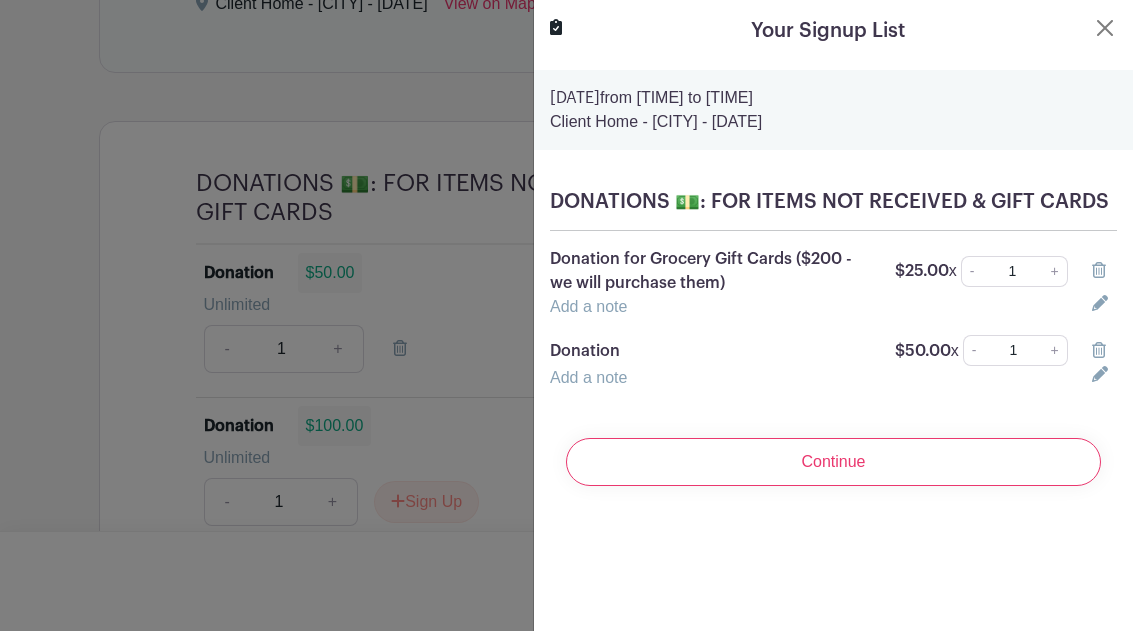 click on "-" at bounding box center (972, 271) 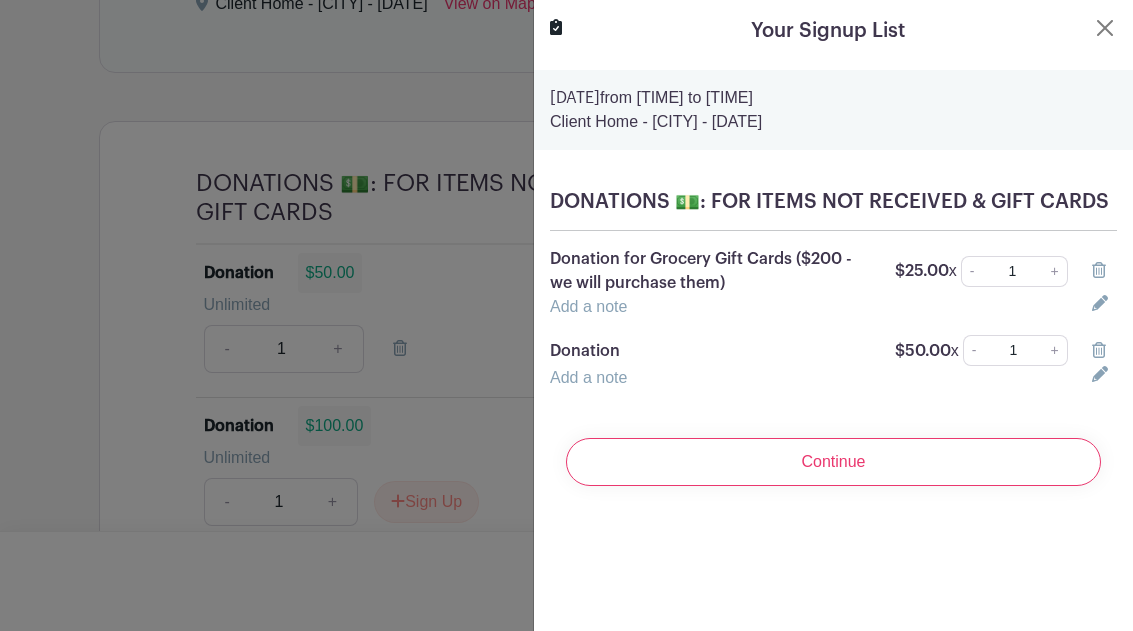 click on "-" at bounding box center (972, 271) 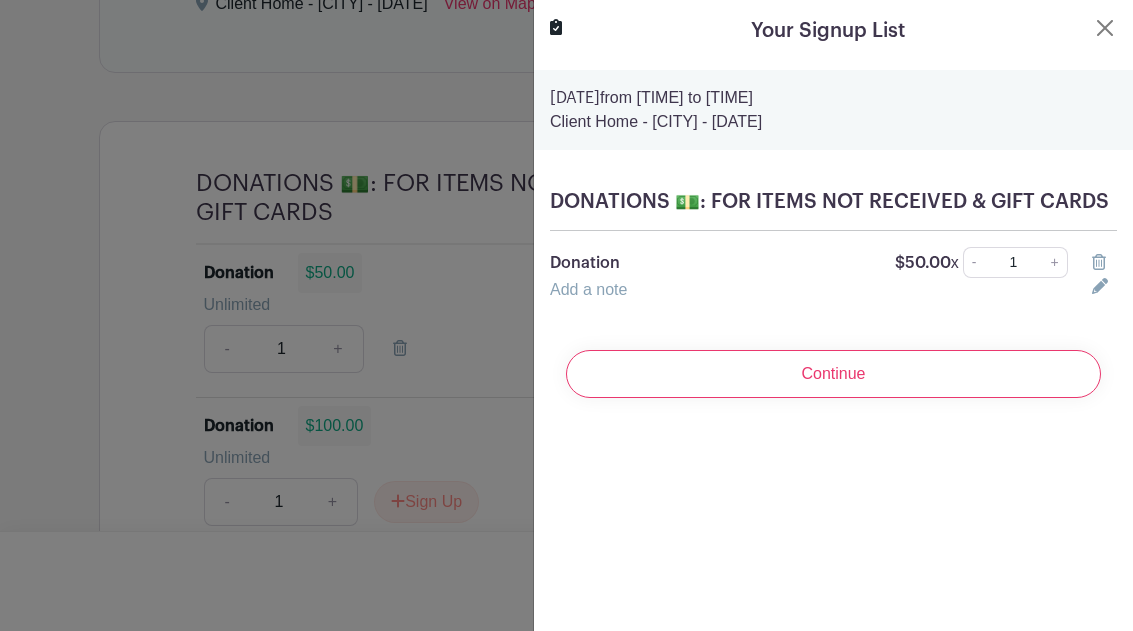 click at bounding box center [1104, 263] 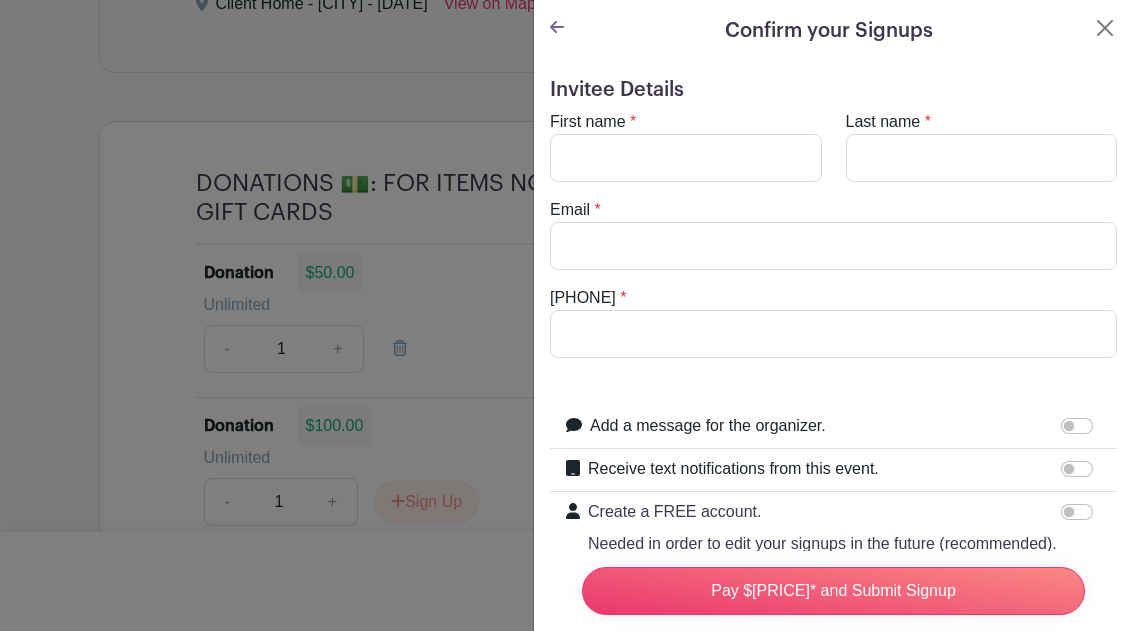 scroll, scrollTop: 0, scrollLeft: 0, axis: both 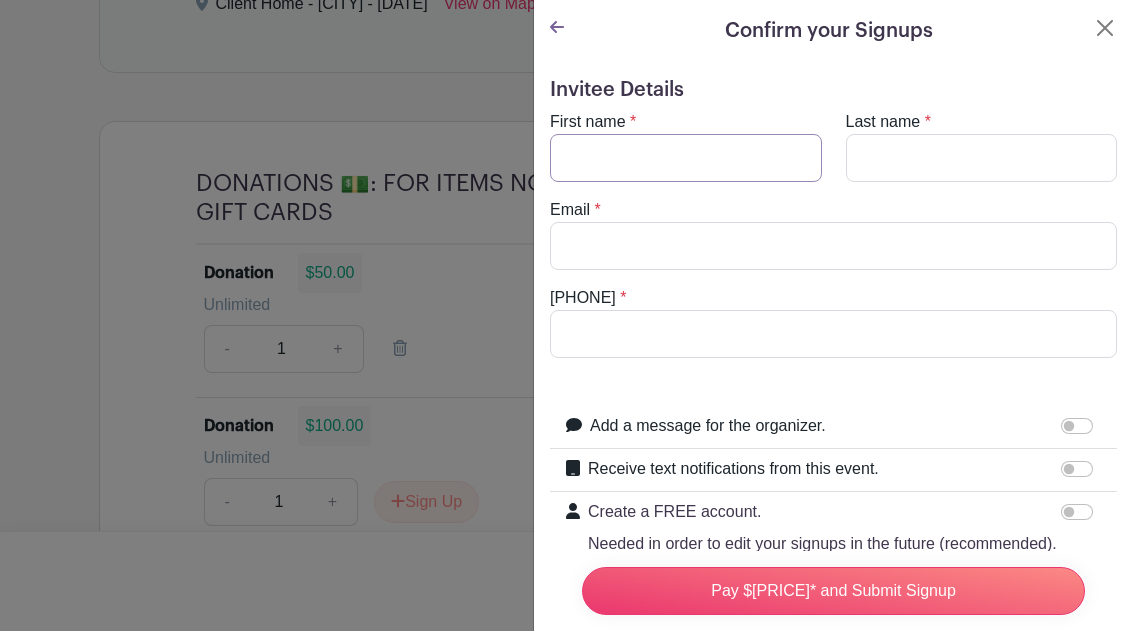 click on "First name" at bounding box center (686, 158) 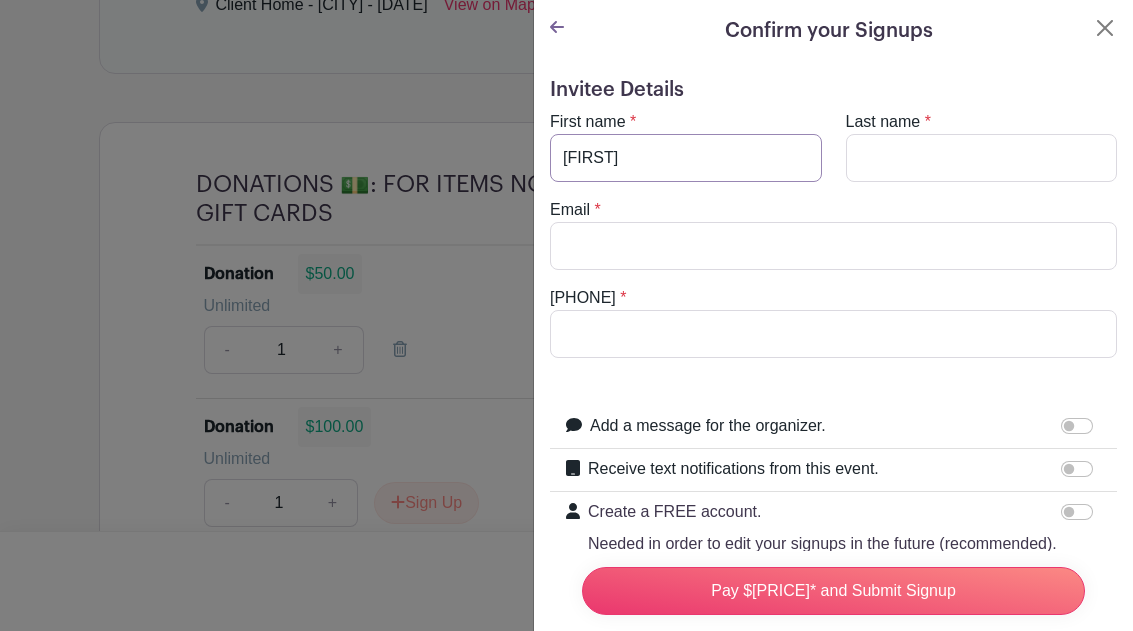 type on "[FIRST]" 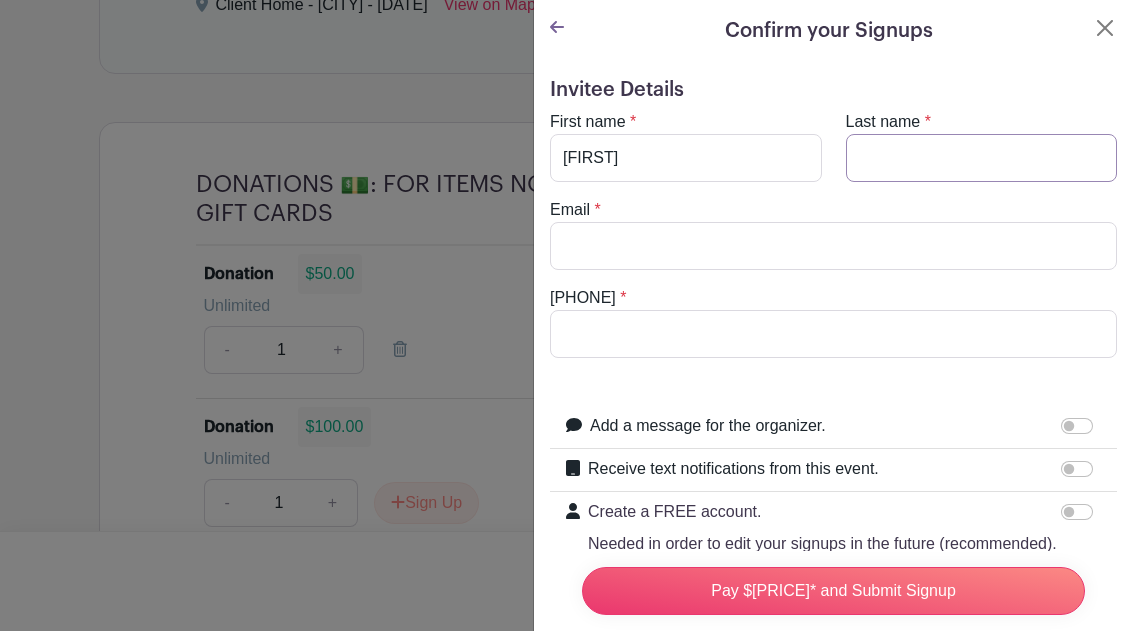 click on "Last name" at bounding box center [982, 158] 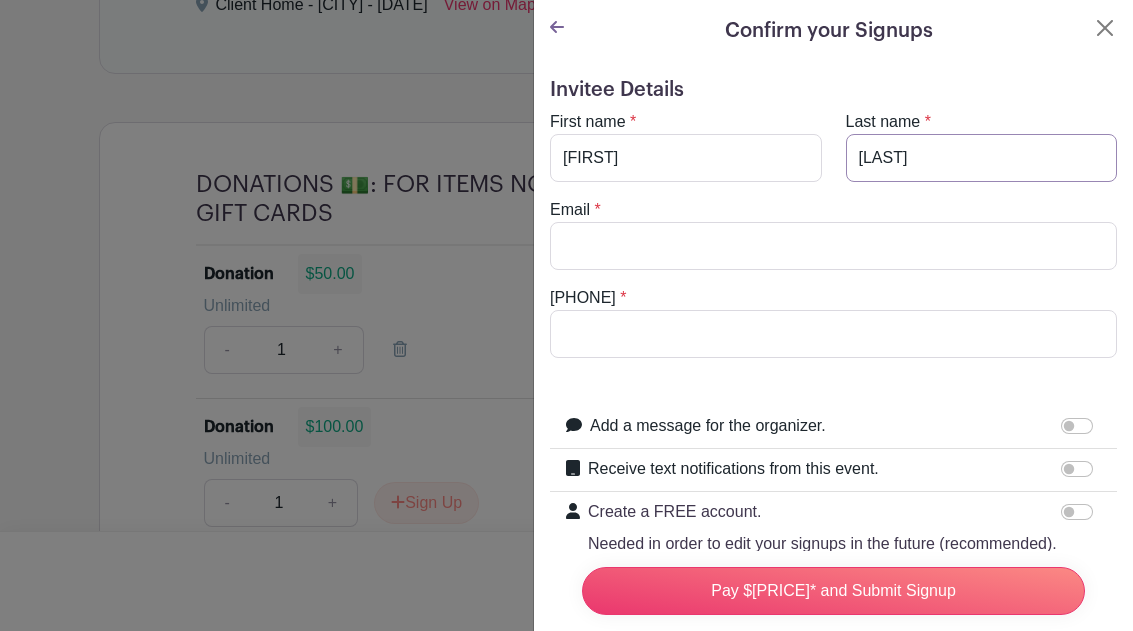 type on "[LAST]" 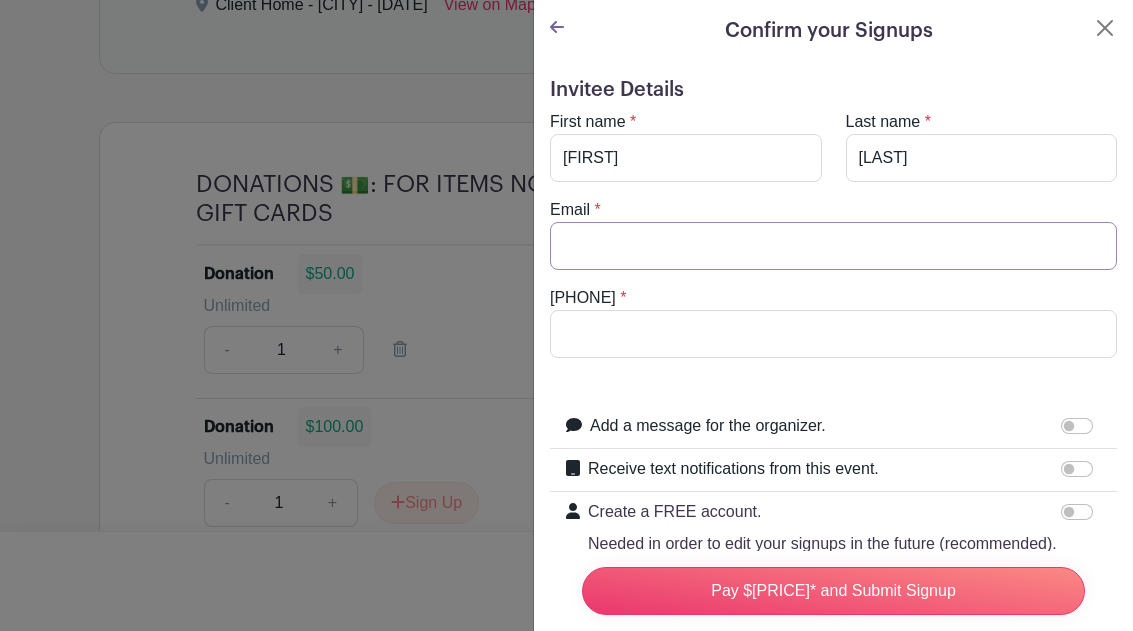 click on "Email" at bounding box center (833, 246) 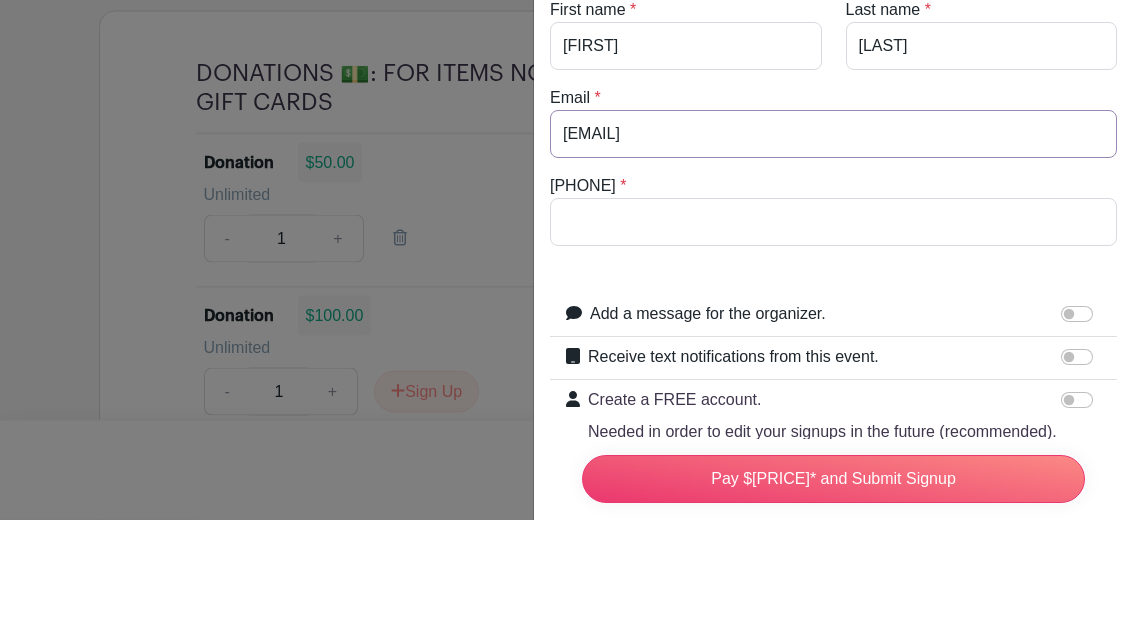 type on "[EMAIL]" 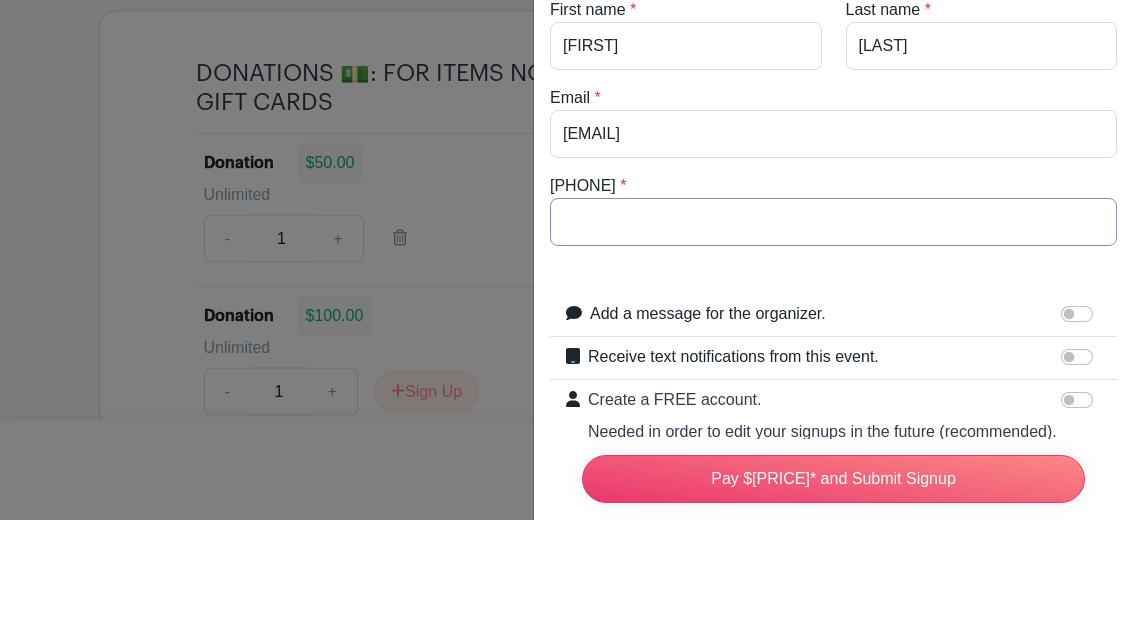 click on "[PHONE]" at bounding box center (833, 334) 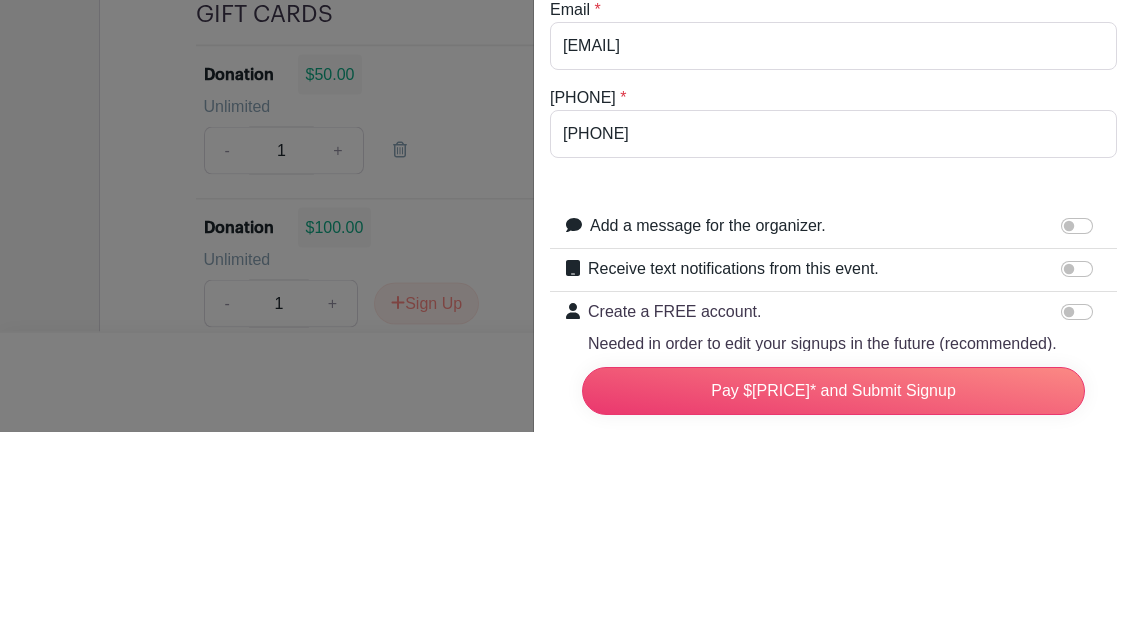 scroll, scrollTop: 1477, scrollLeft: 0, axis: vertical 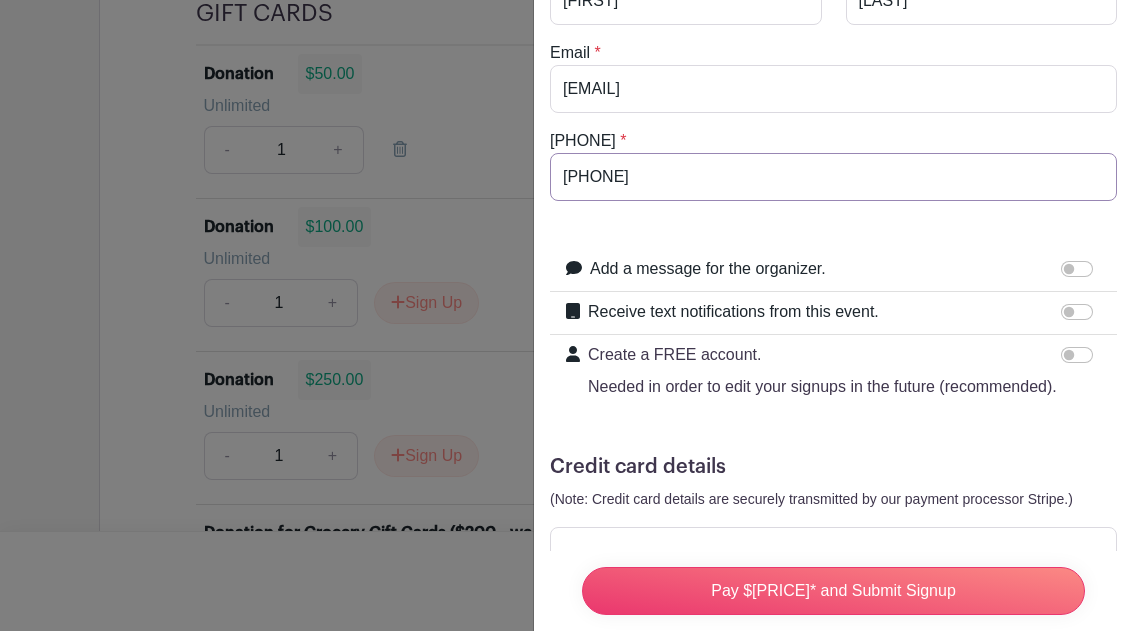 type on "[PHONE]" 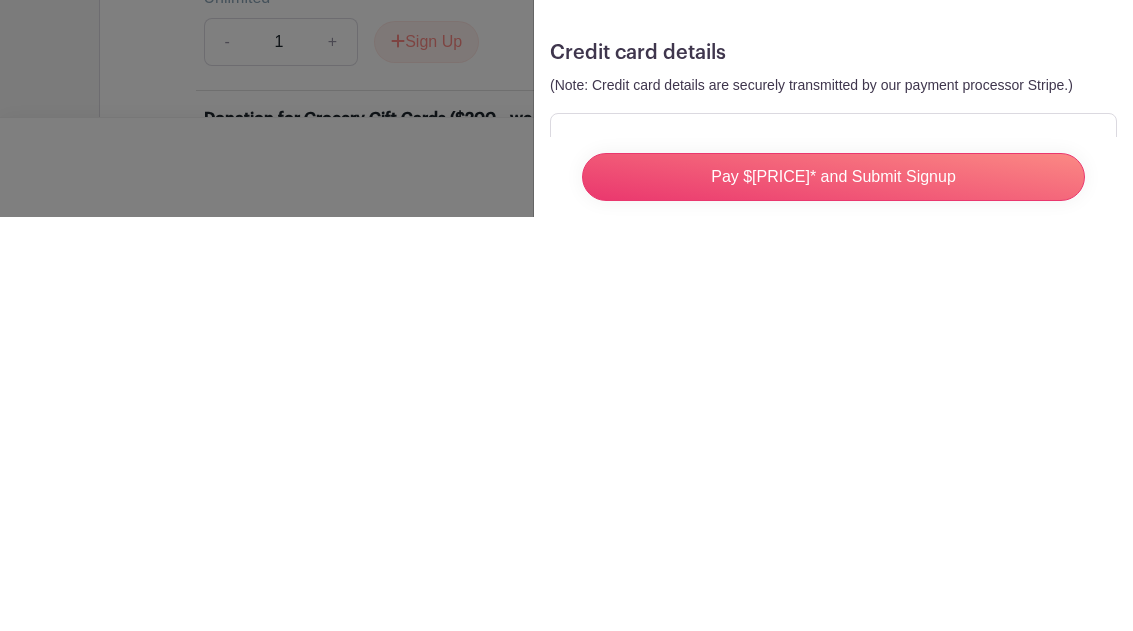 scroll, scrollTop: 1925, scrollLeft: 0, axis: vertical 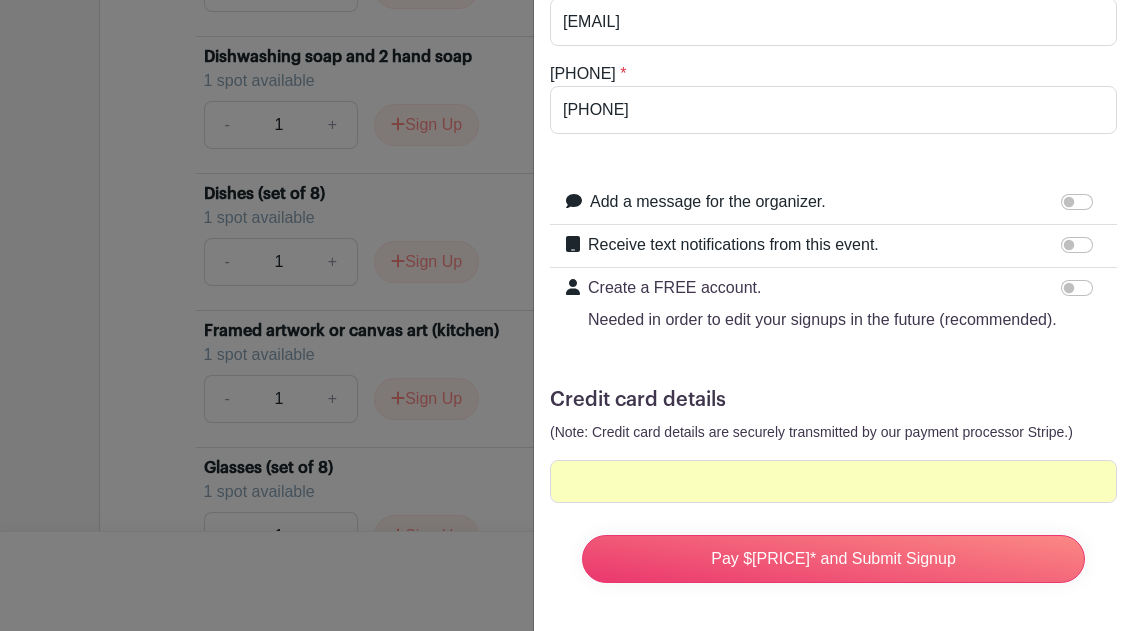 click on "Pay $[PRICE]* and Submit Signup" at bounding box center [833, 559] 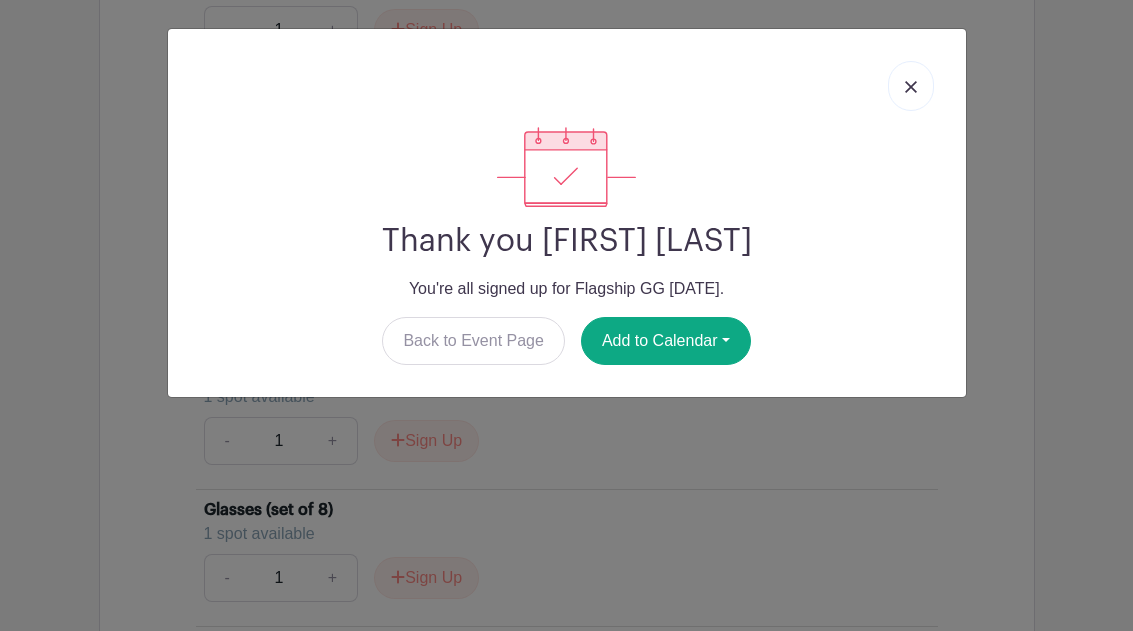 click at bounding box center [911, 87] 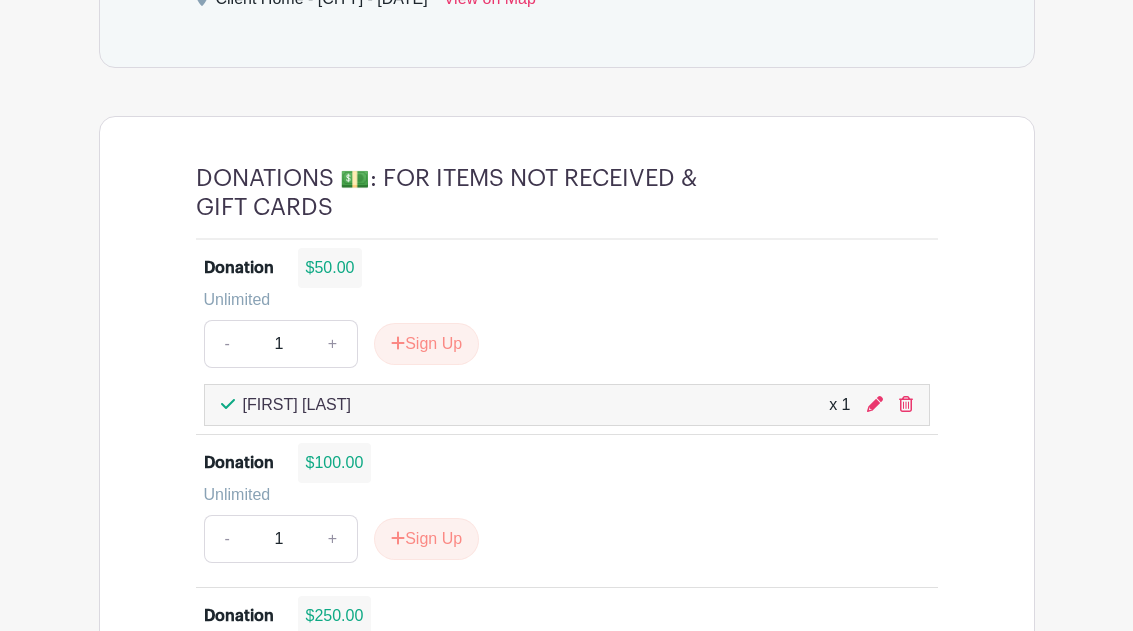scroll, scrollTop: 1283, scrollLeft: 0, axis: vertical 